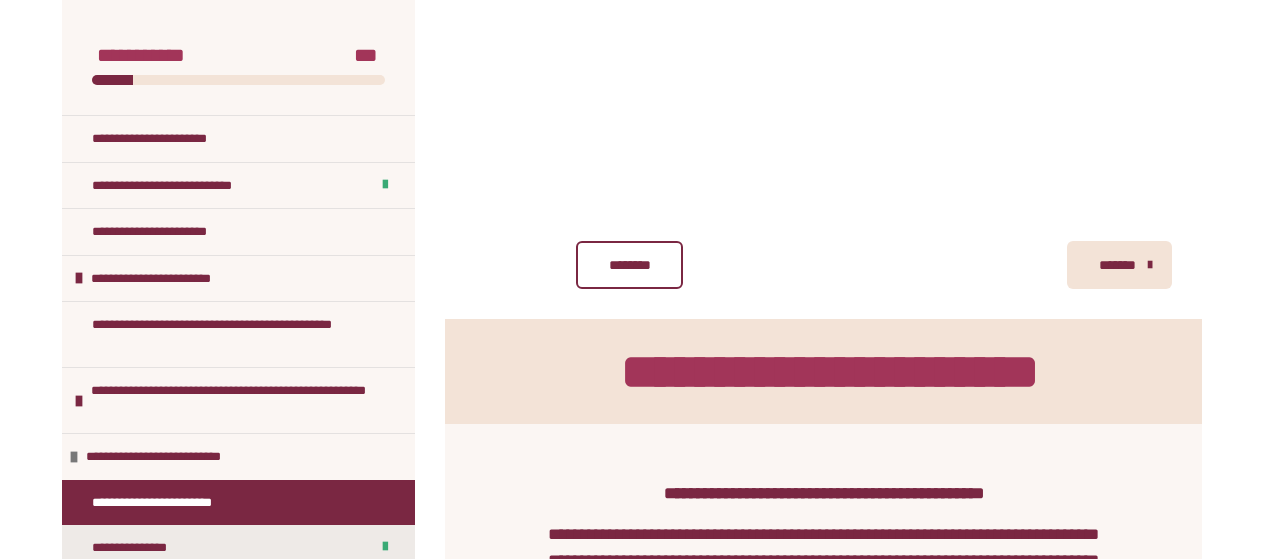 scroll, scrollTop: 482, scrollLeft: 0, axis: vertical 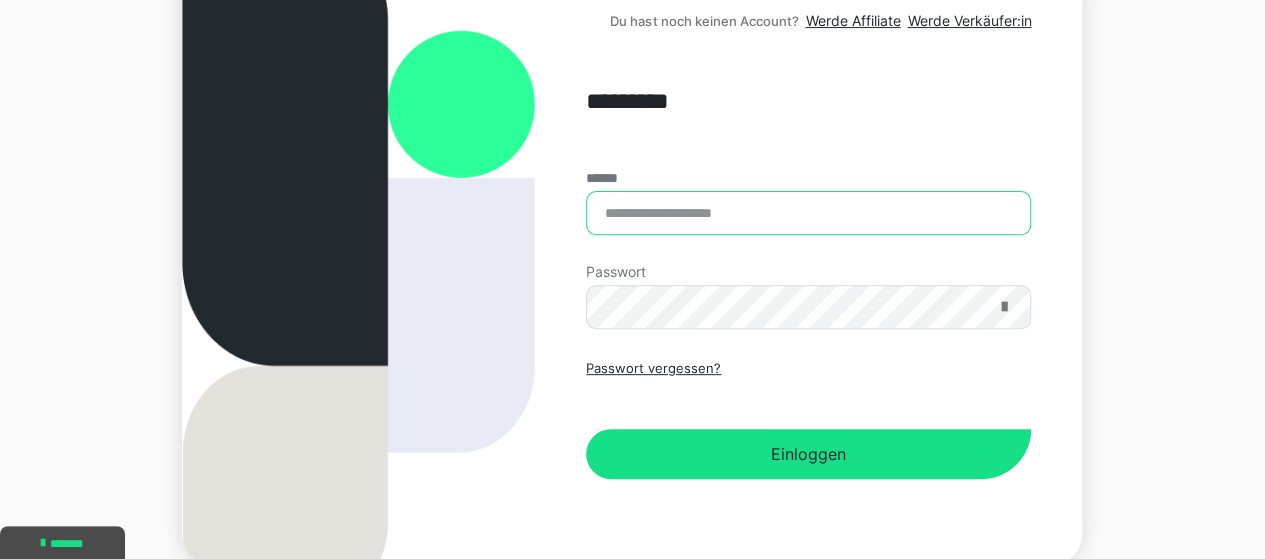type on "**********" 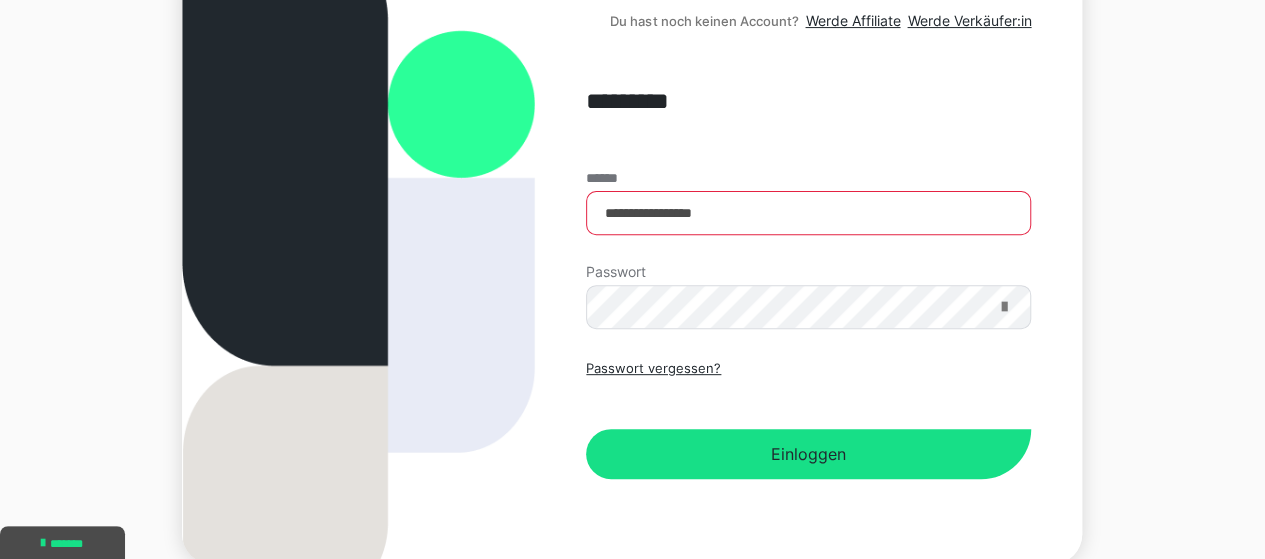 click at bounding box center (1003, 307) 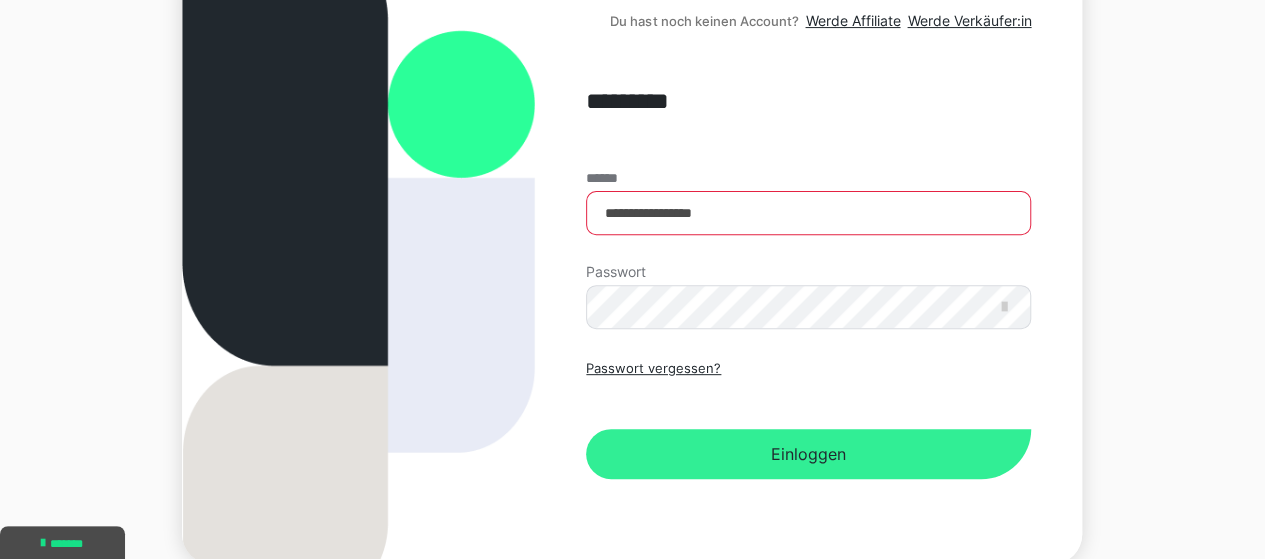 click on "Einloggen" at bounding box center [808, 454] 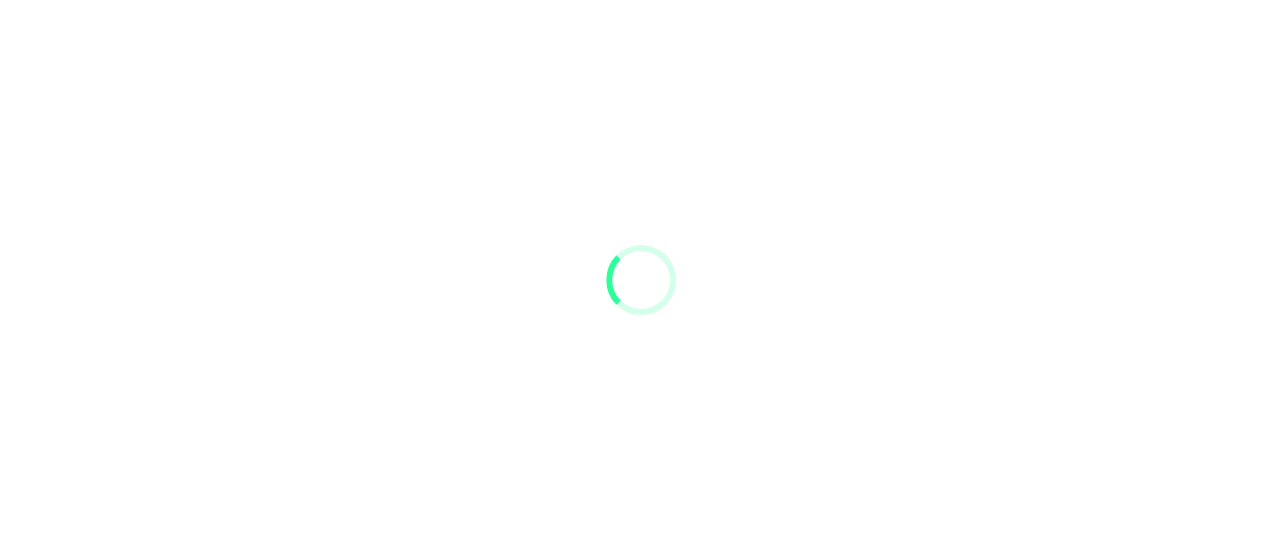scroll, scrollTop: 0, scrollLeft: 0, axis: both 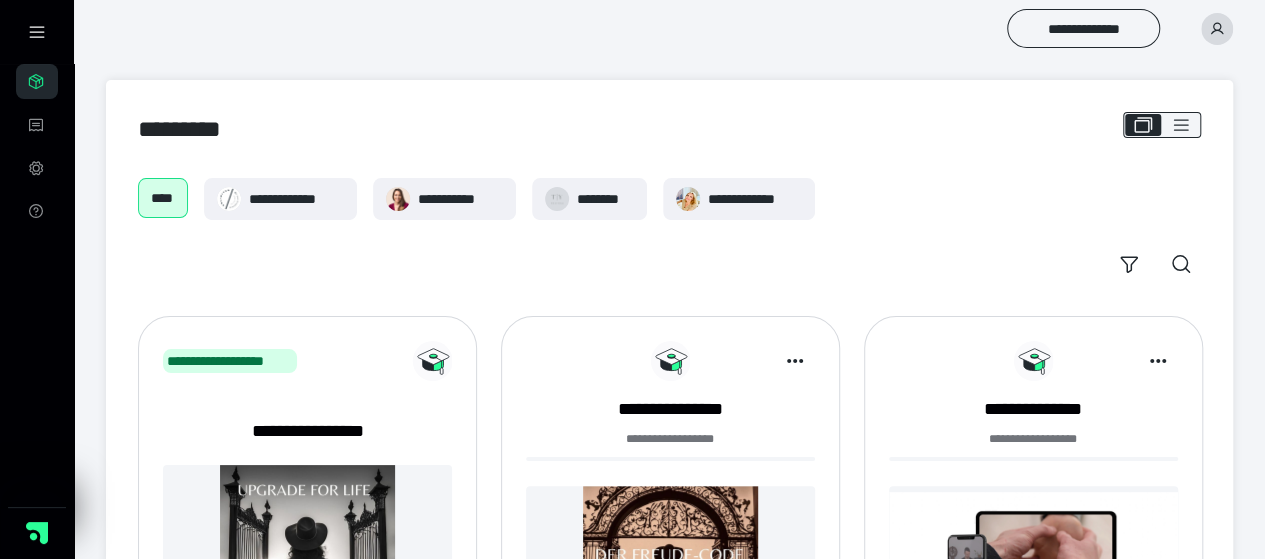 click on "*********" at bounding box center (669, 129) 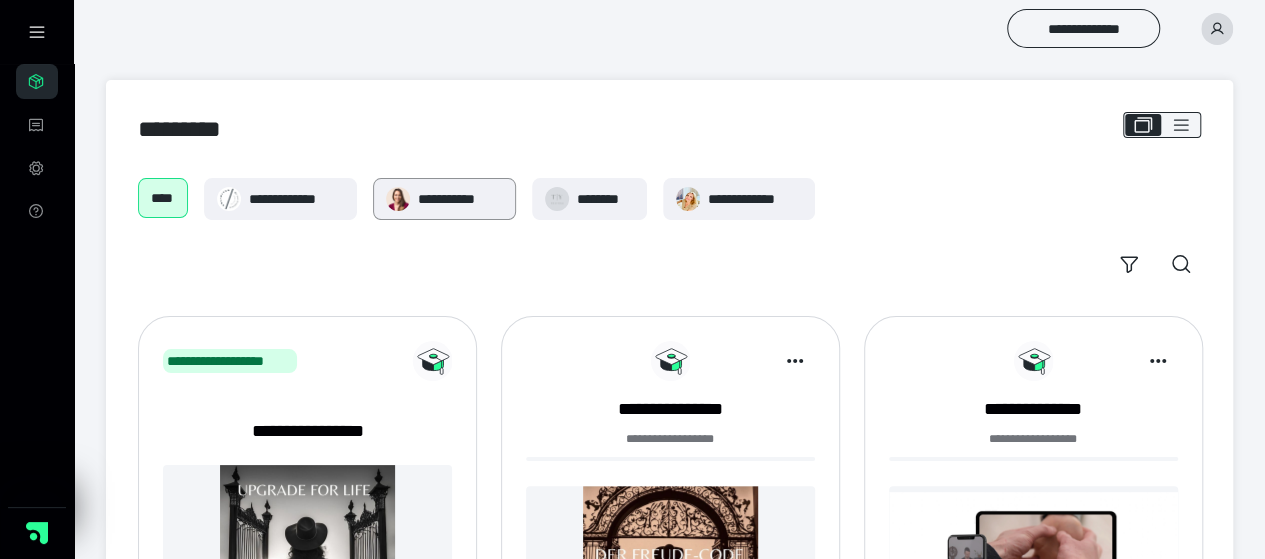 click on "**********" at bounding box center (460, 199) 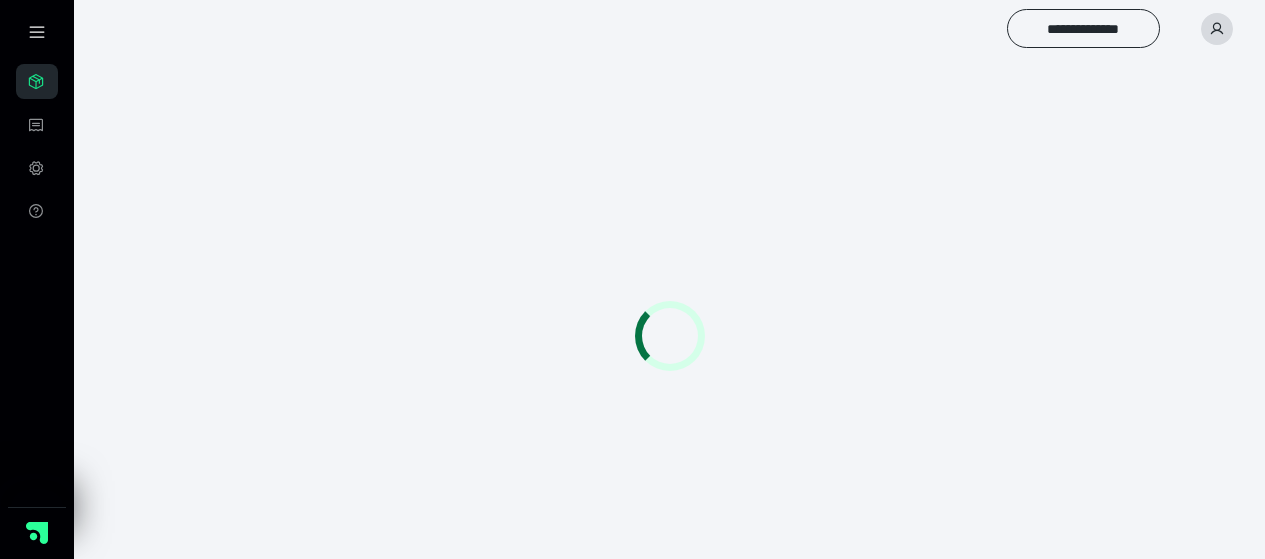 scroll, scrollTop: 0, scrollLeft: 0, axis: both 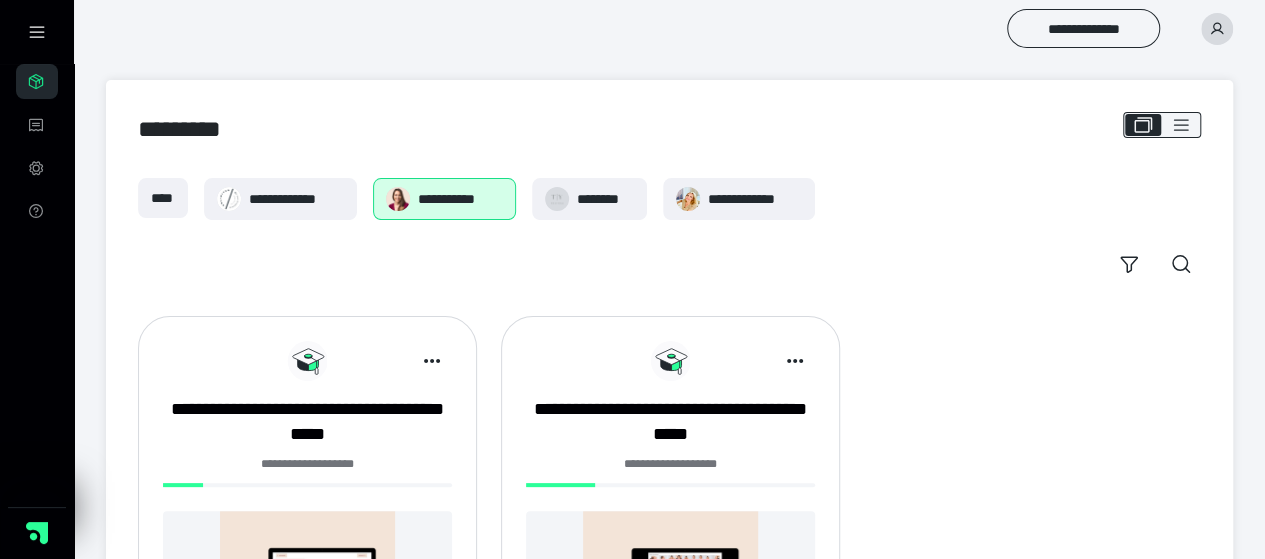 click on "**********" at bounding box center (460, 199) 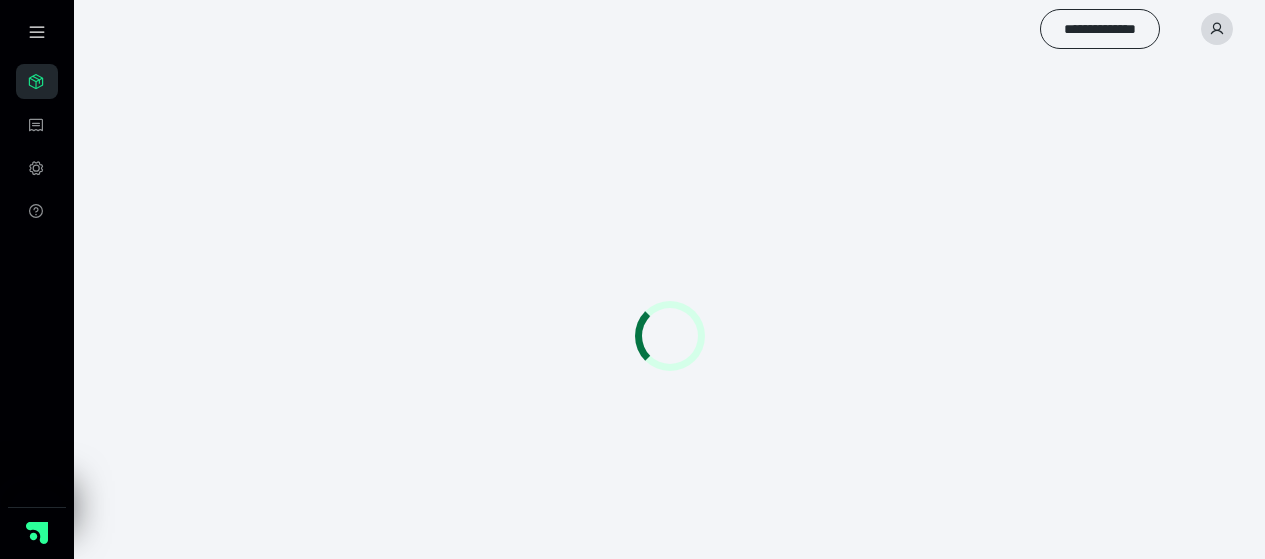 scroll, scrollTop: 0, scrollLeft: 0, axis: both 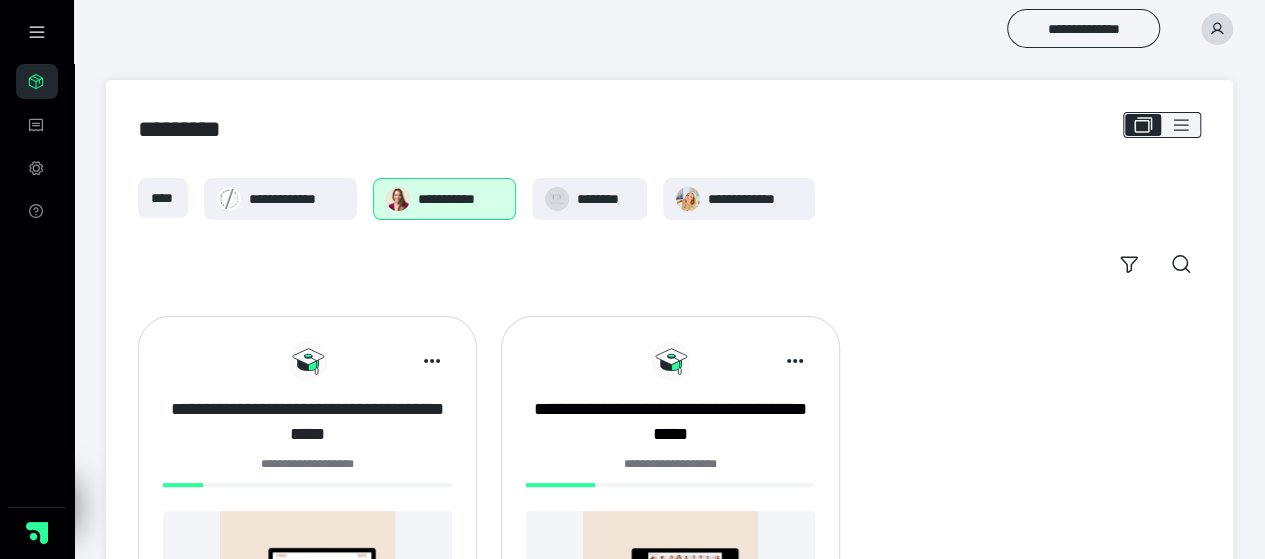 click on "**********" at bounding box center (307, 422) 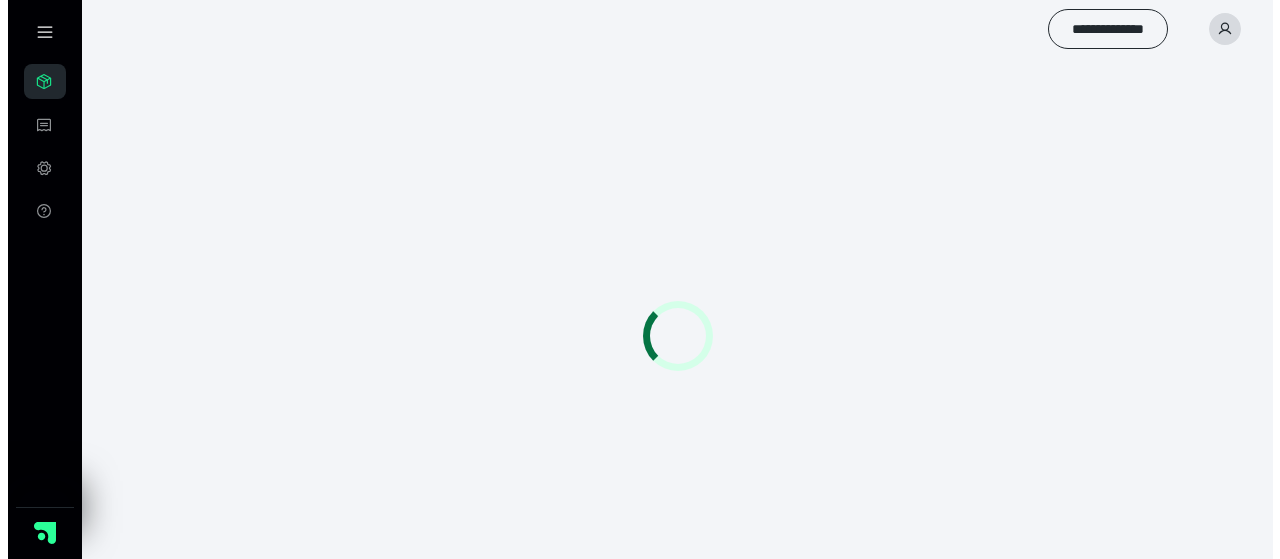 scroll, scrollTop: 0, scrollLeft: 0, axis: both 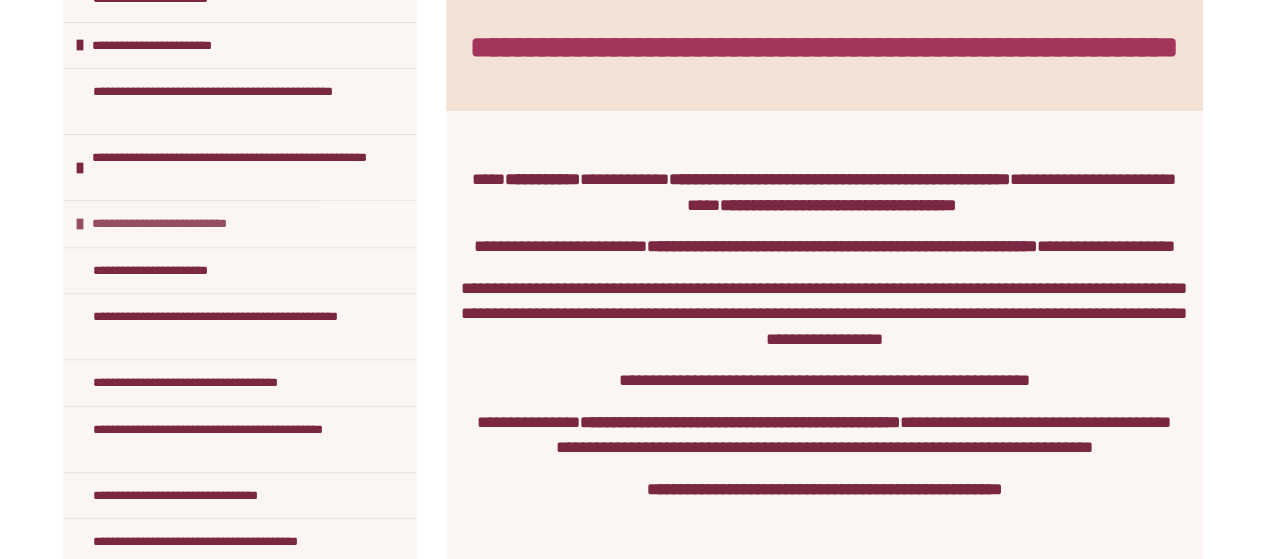 click on "**********" at bounding box center (164, 224) 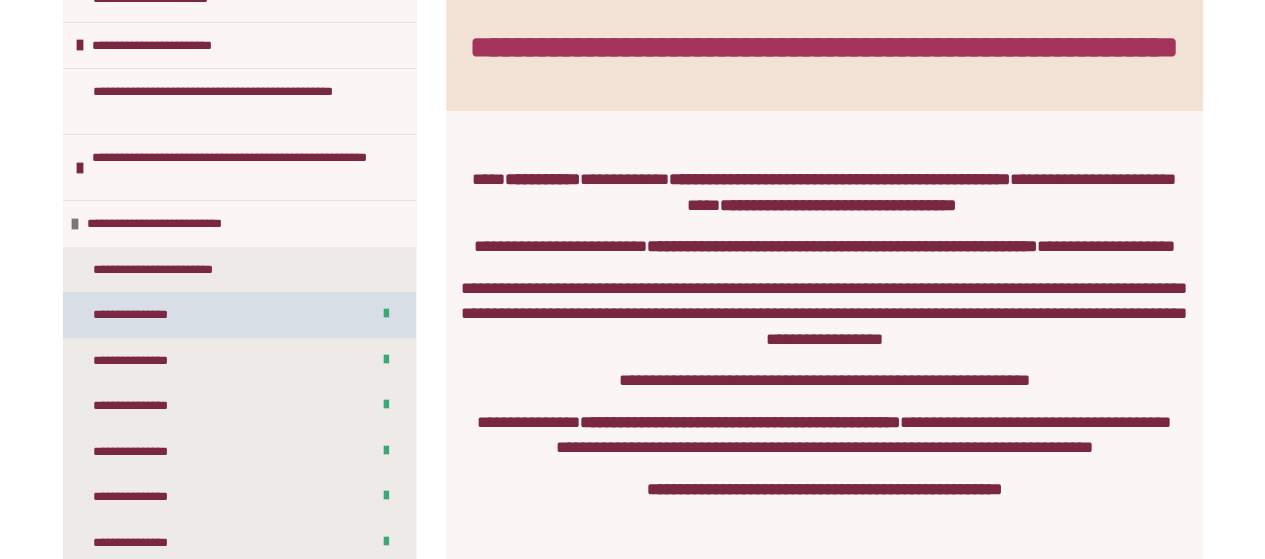 click on "**********" at bounding box center [140, 315] 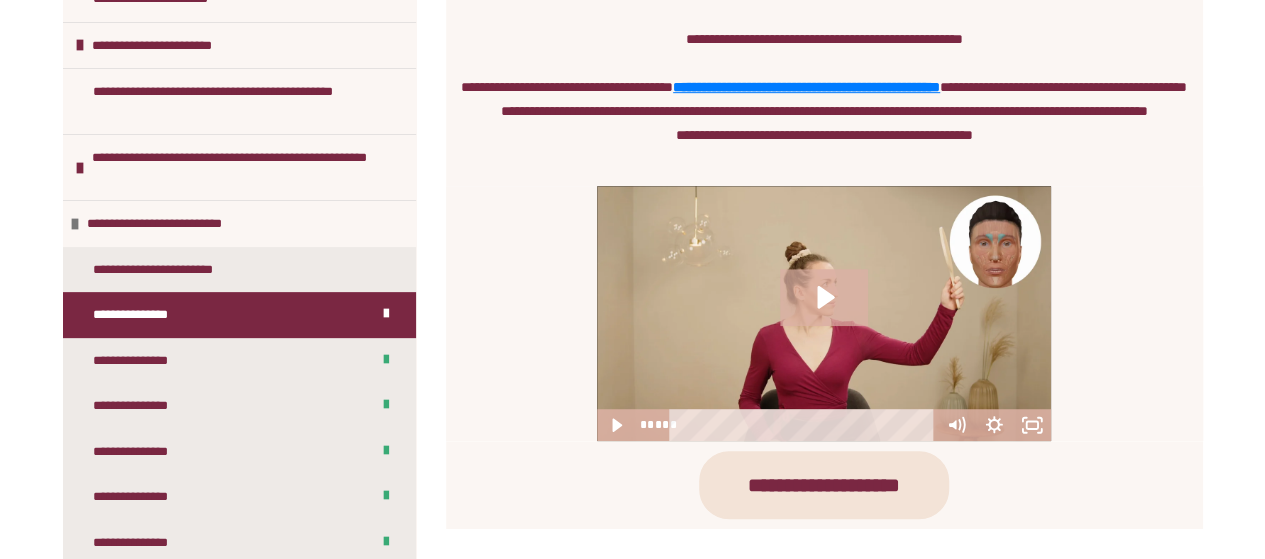 scroll, scrollTop: 528, scrollLeft: 0, axis: vertical 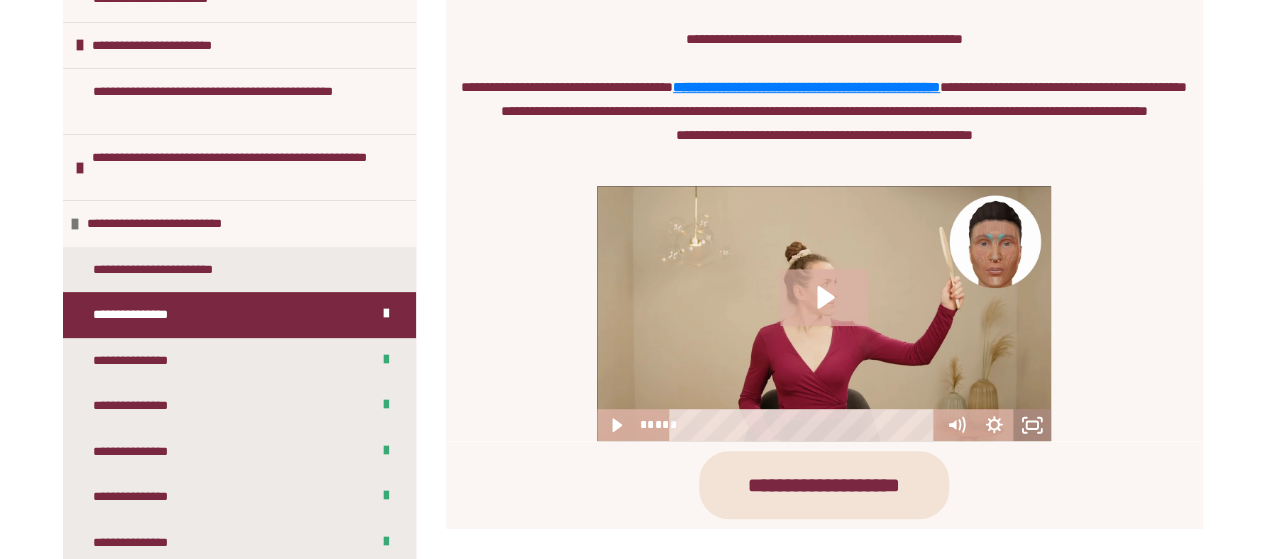 click 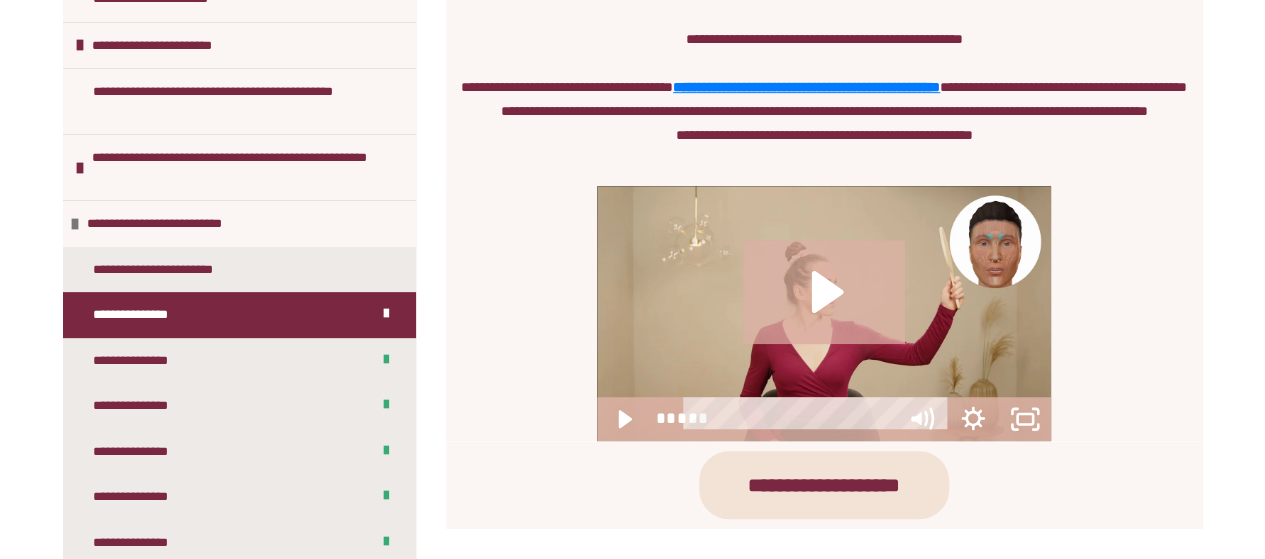 scroll, scrollTop: 374, scrollLeft: 0, axis: vertical 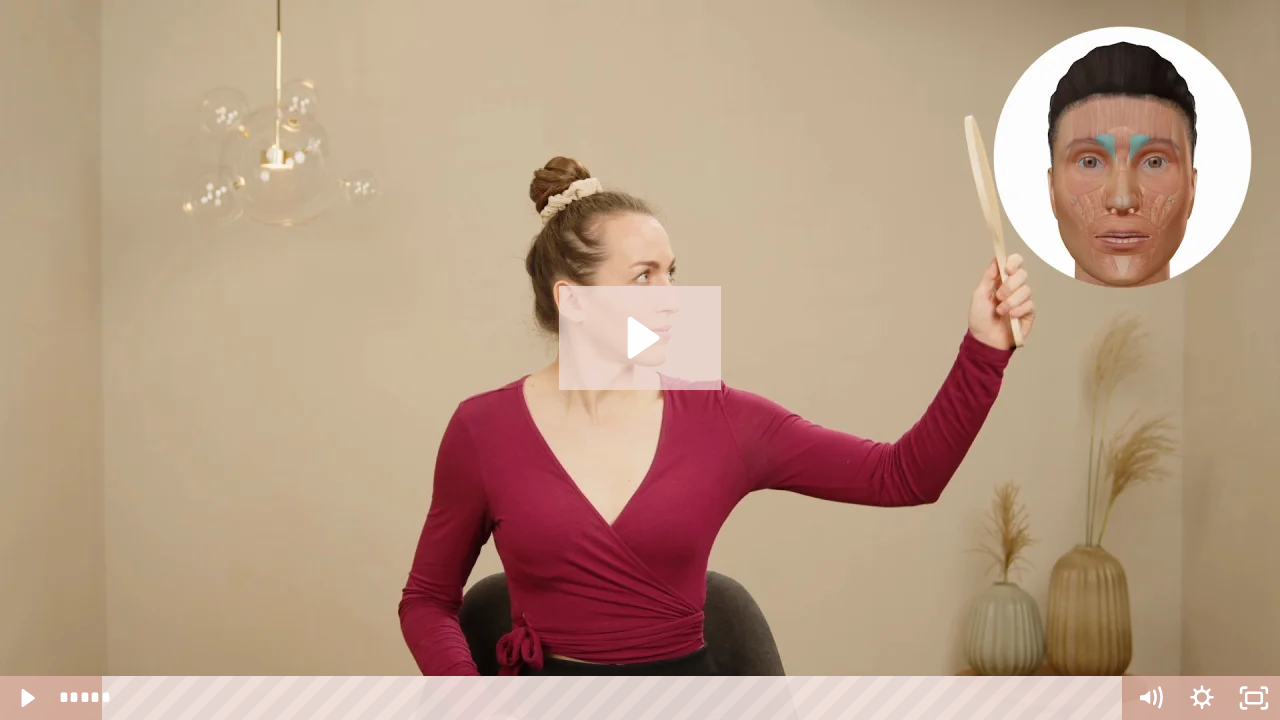 click 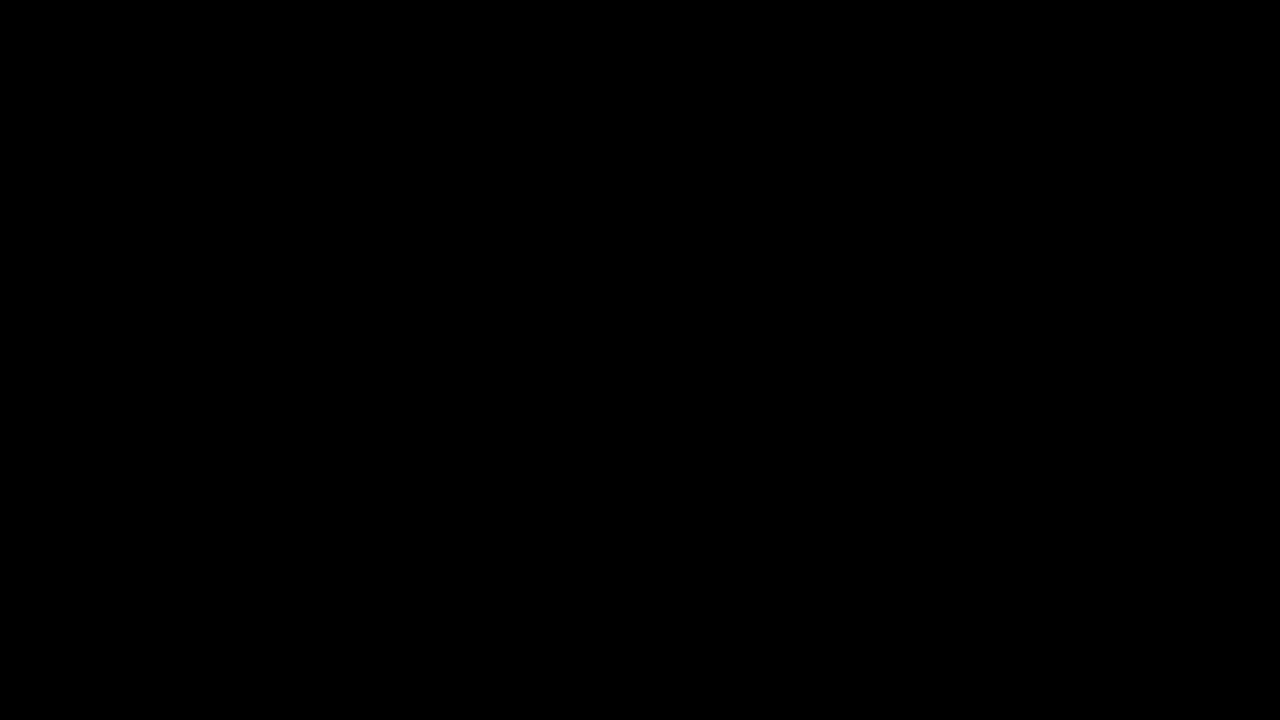 click at bounding box center (640, 360) 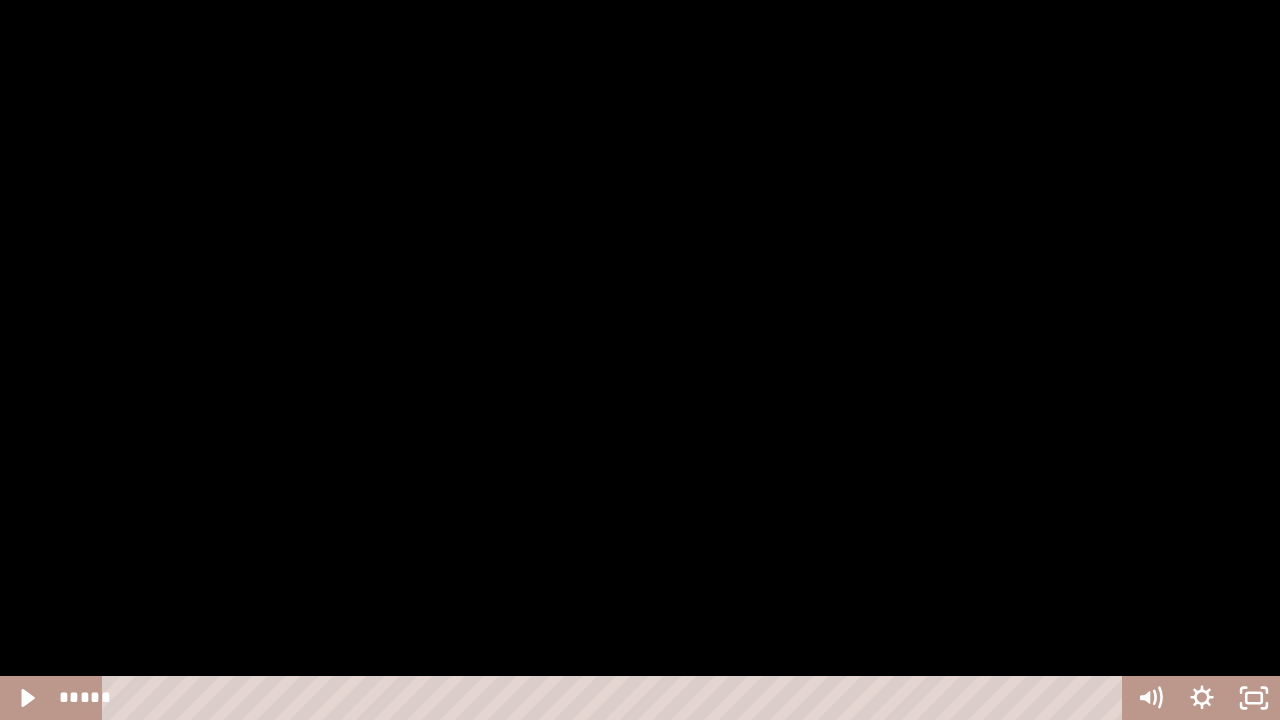click at bounding box center (640, 360) 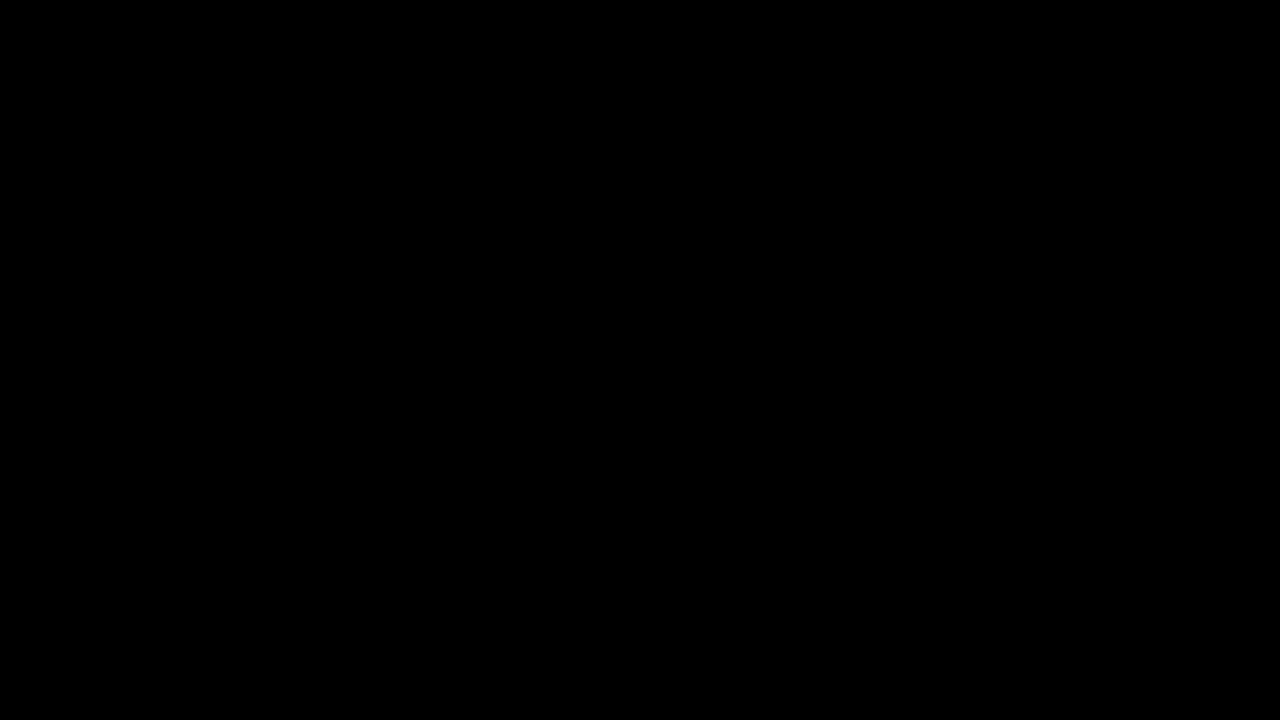 click at bounding box center [640, 360] 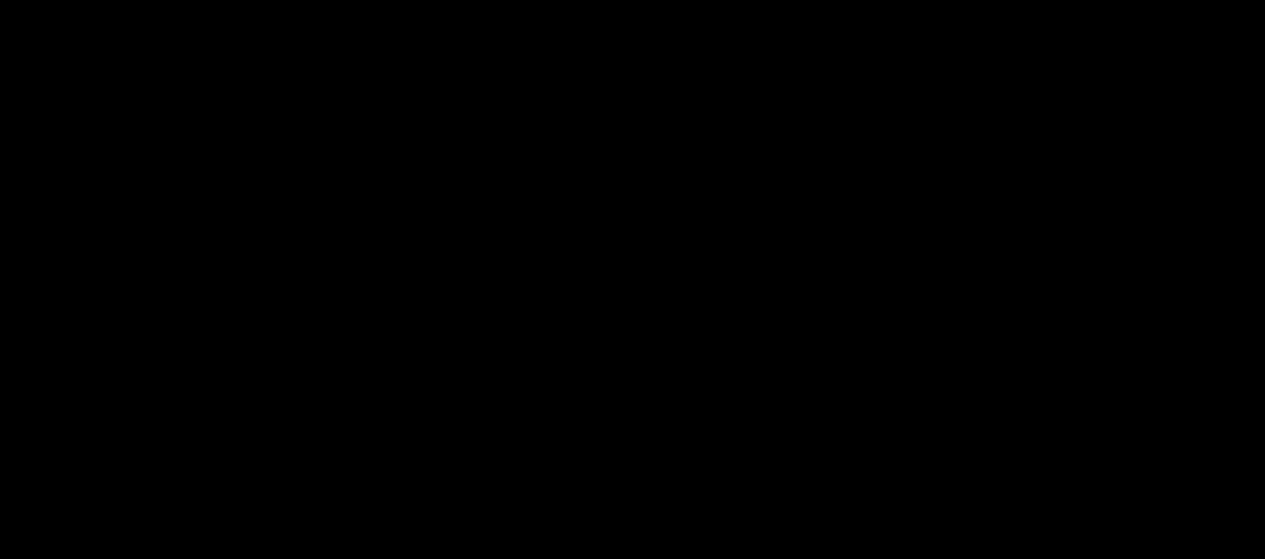 scroll, scrollTop: 1304, scrollLeft: 0, axis: vertical 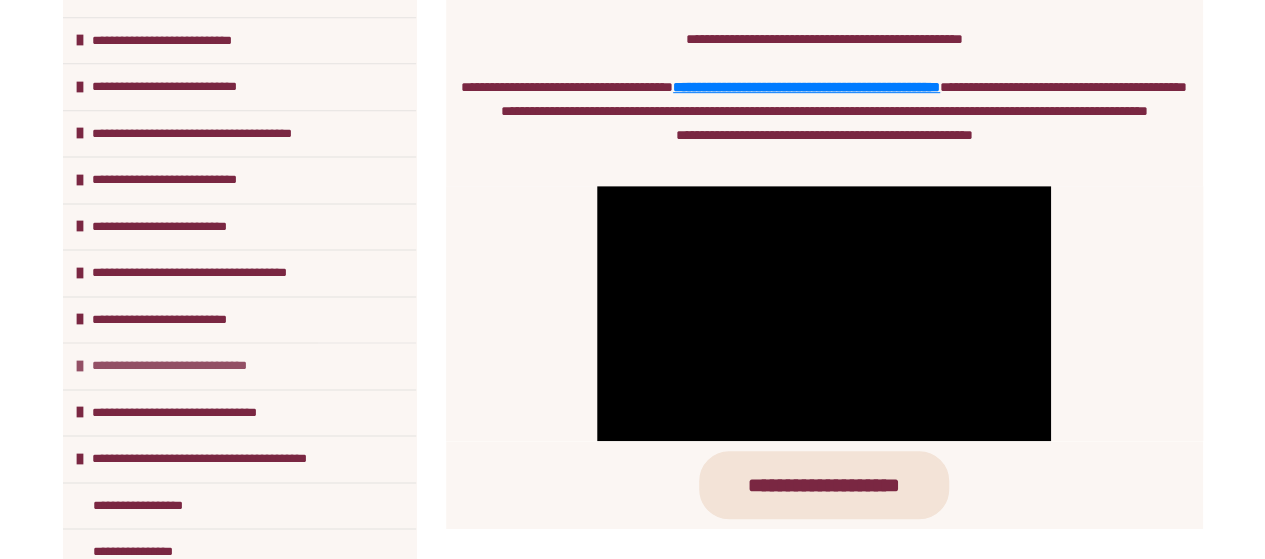 click on "**********" at bounding box center (195, 366) 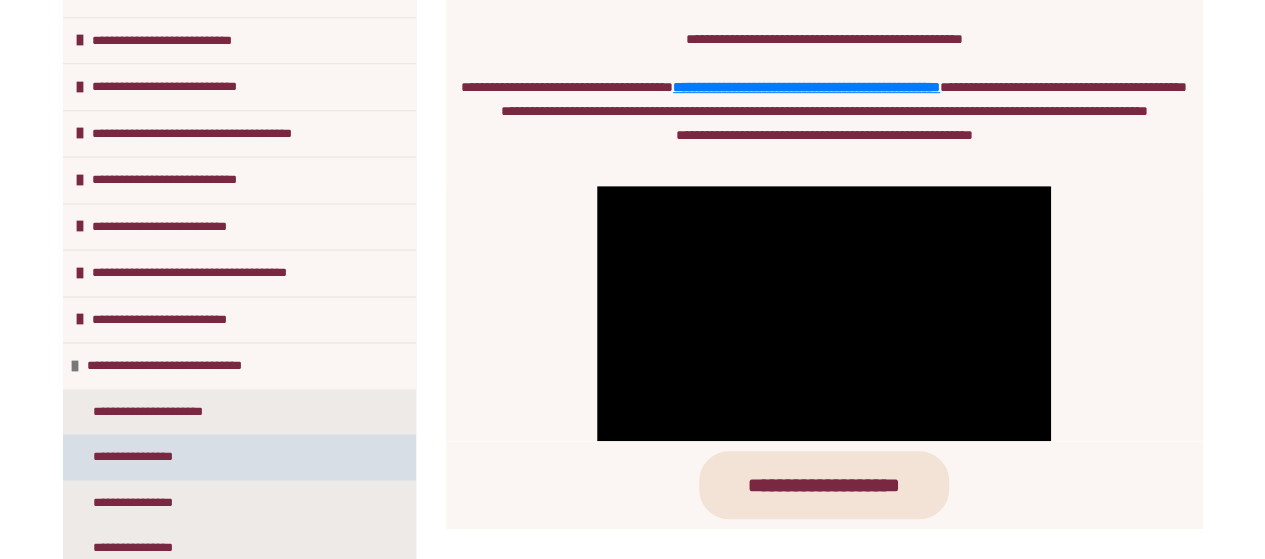 click on "**********" at bounding box center (144, 457) 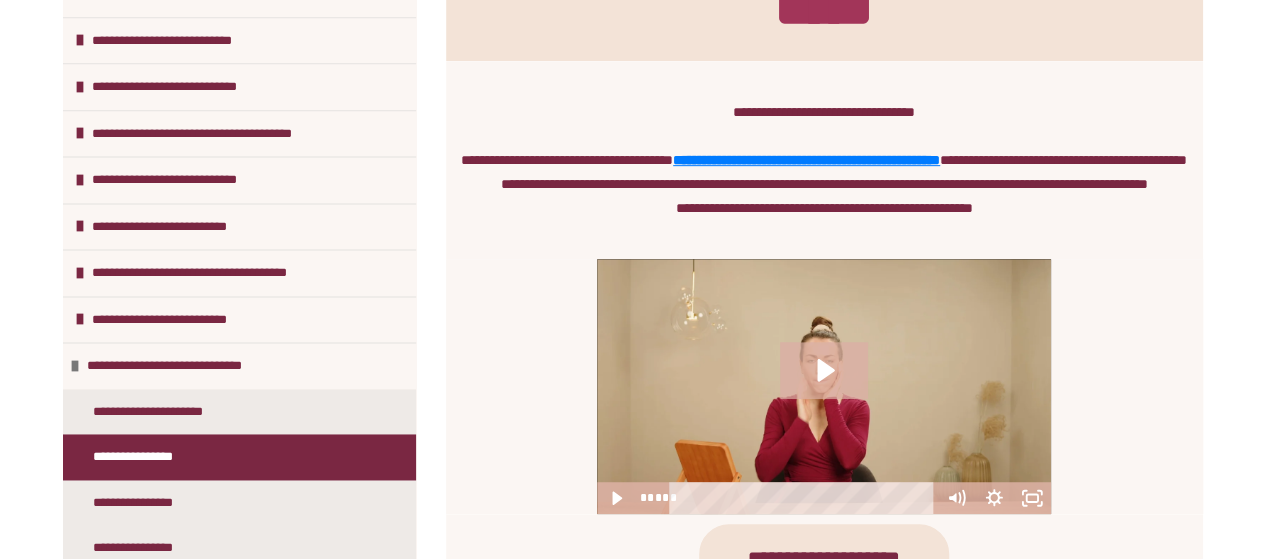scroll, scrollTop: 482, scrollLeft: 0, axis: vertical 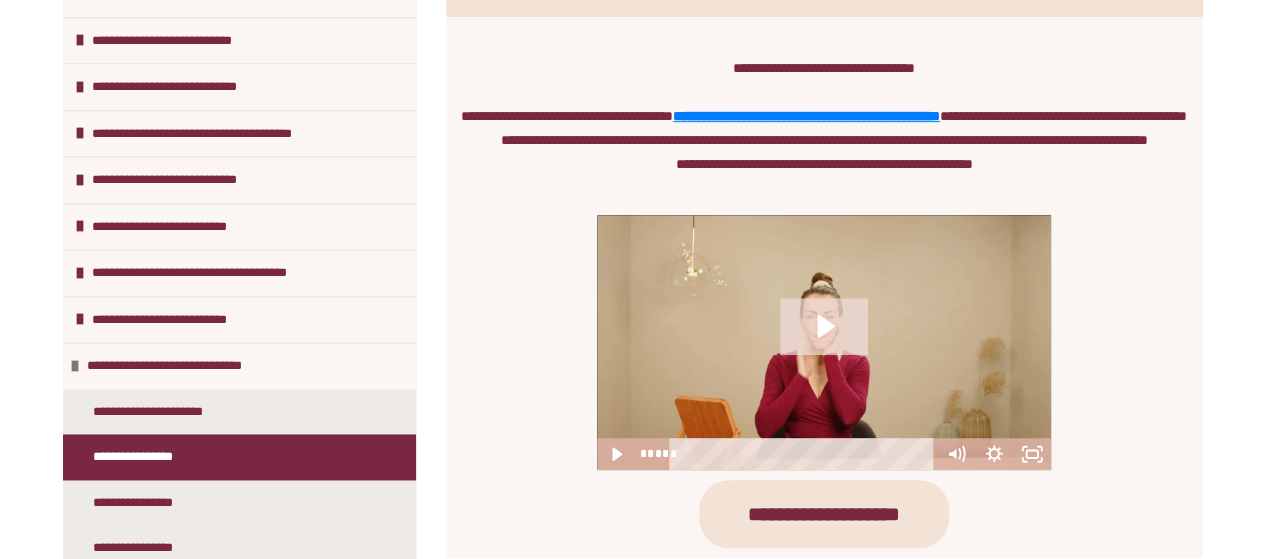 click 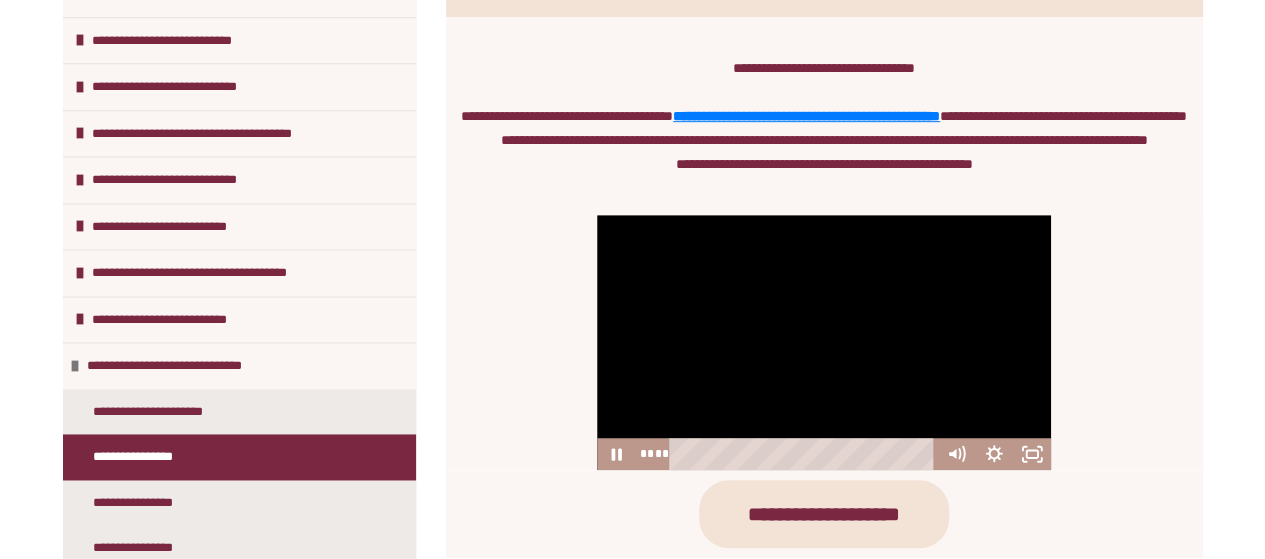 click at bounding box center (824, 342) 